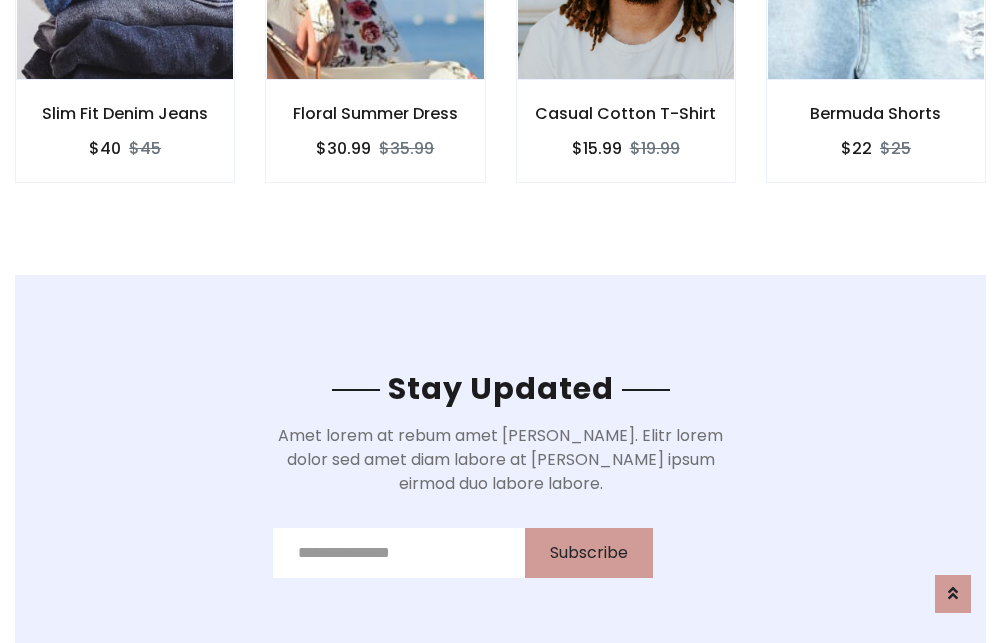 scroll, scrollTop: 3012, scrollLeft: 0, axis: vertical 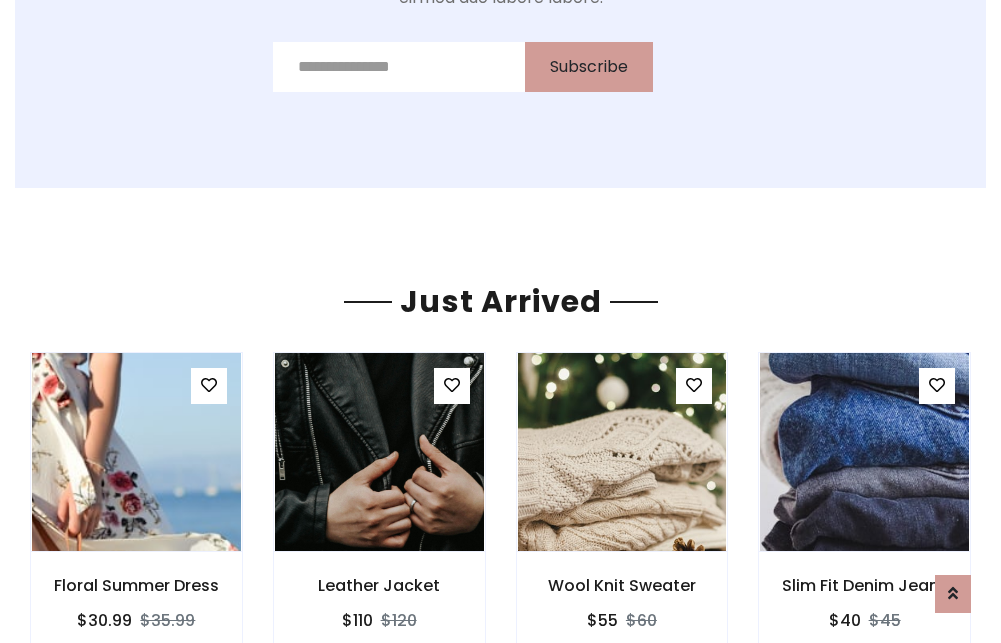 click on "Casual Cotton T-Shirt
$15.99
$19.99" at bounding box center (626, -441) 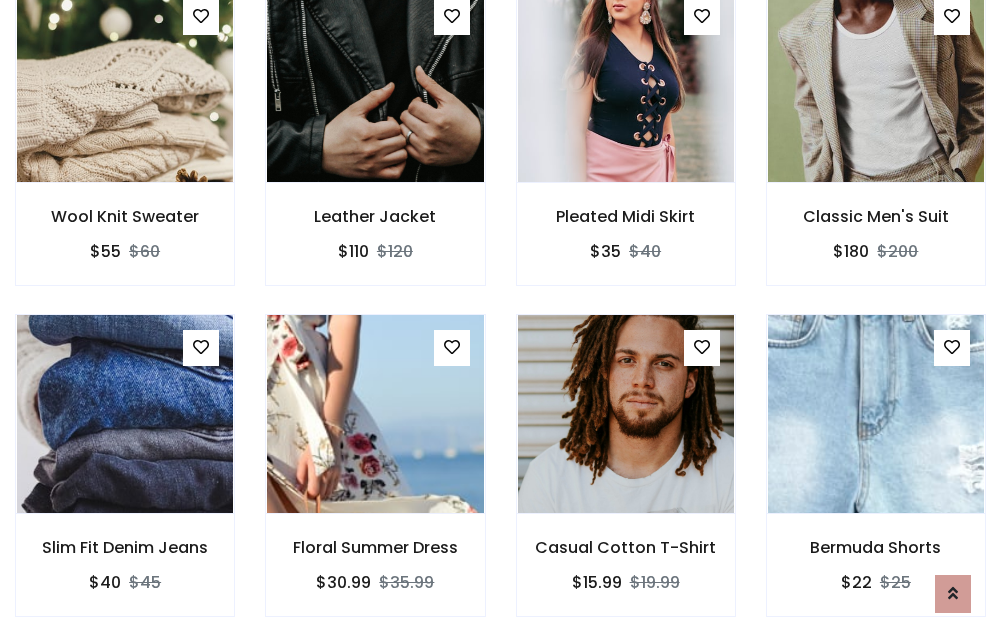 click on "Casual Cotton T-Shirt
$15.99
$19.99" at bounding box center [626, 479] 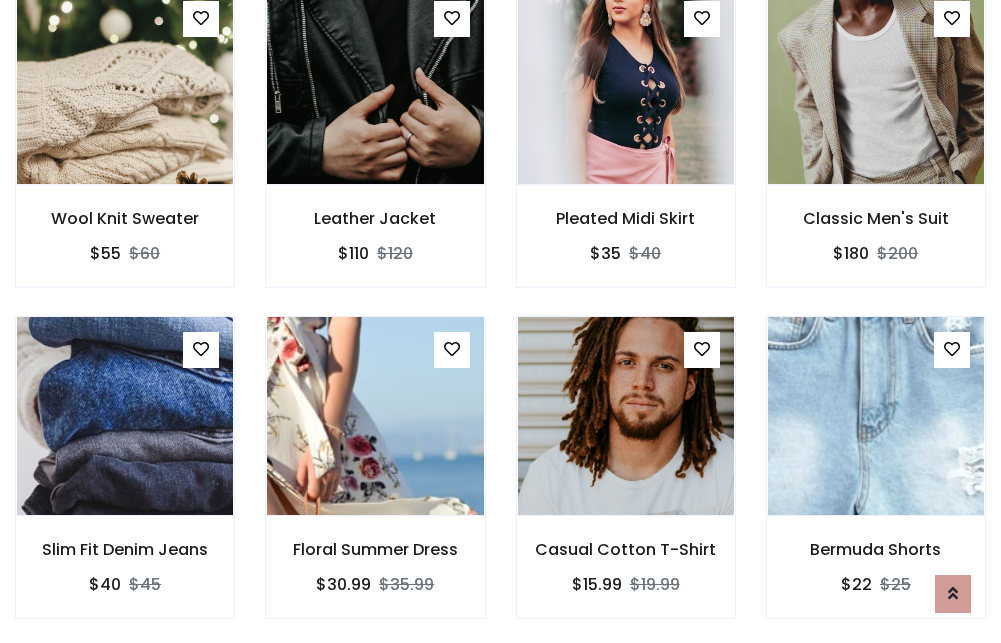 click on "Casual Cotton T-Shirt
$15.99
$19.99" at bounding box center [626, 481] 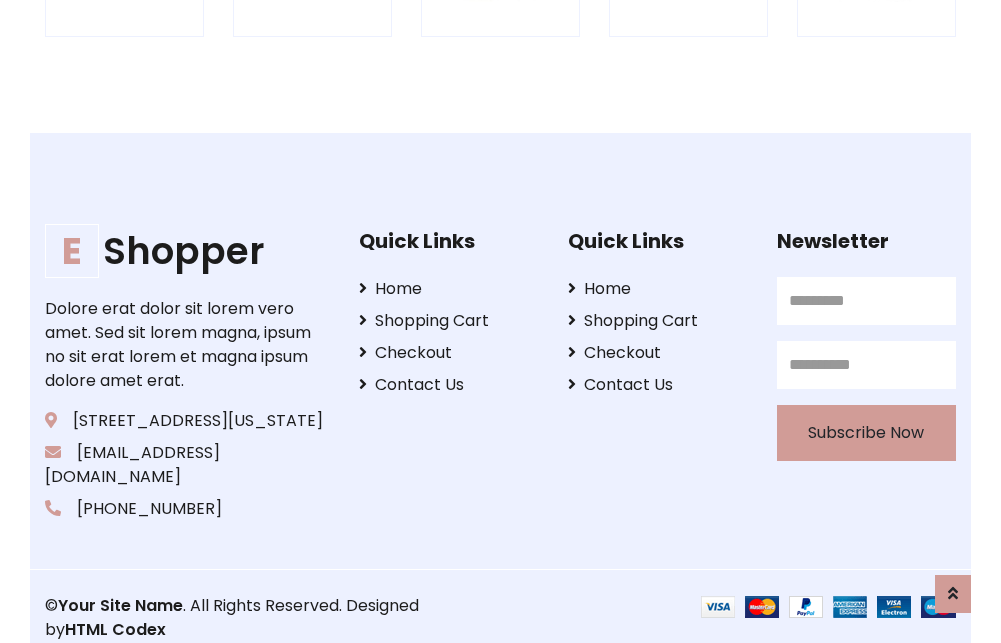 scroll, scrollTop: 3807, scrollLeft: 0, axis: vertical 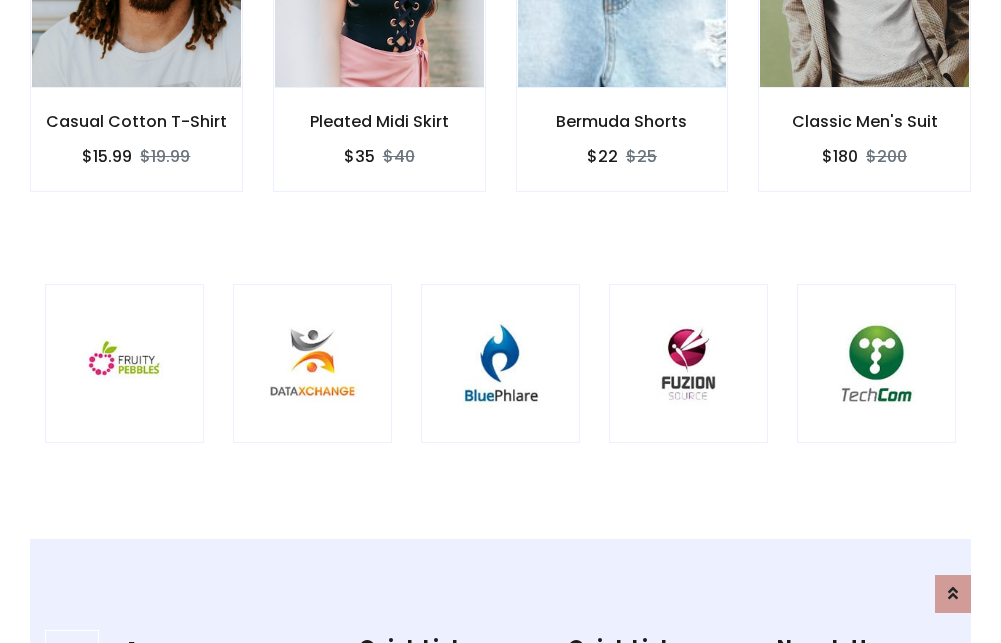 click at bounding box center (500, 363) 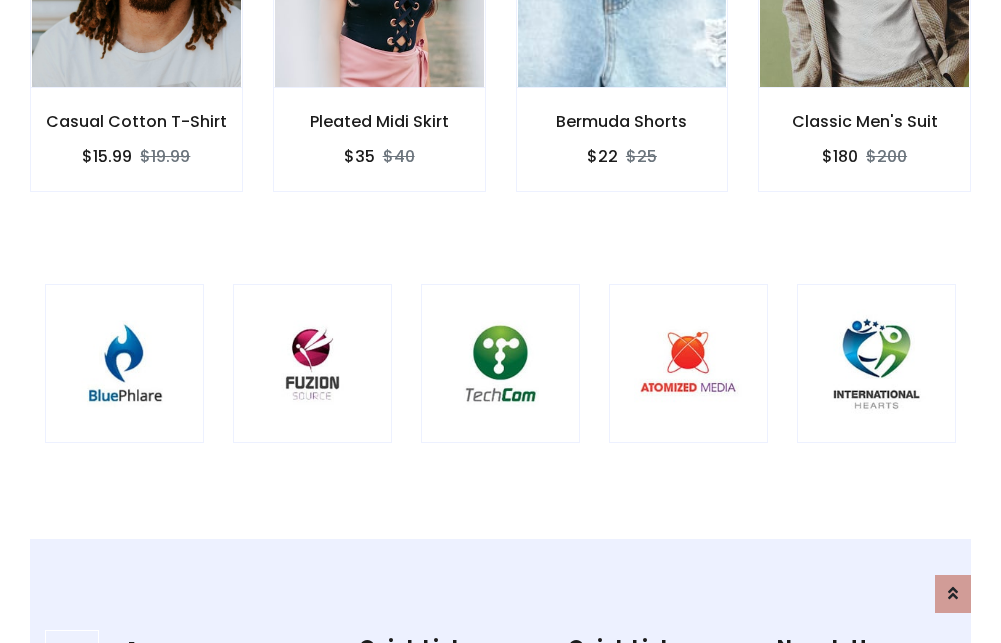click at bounding box center [500, 363] 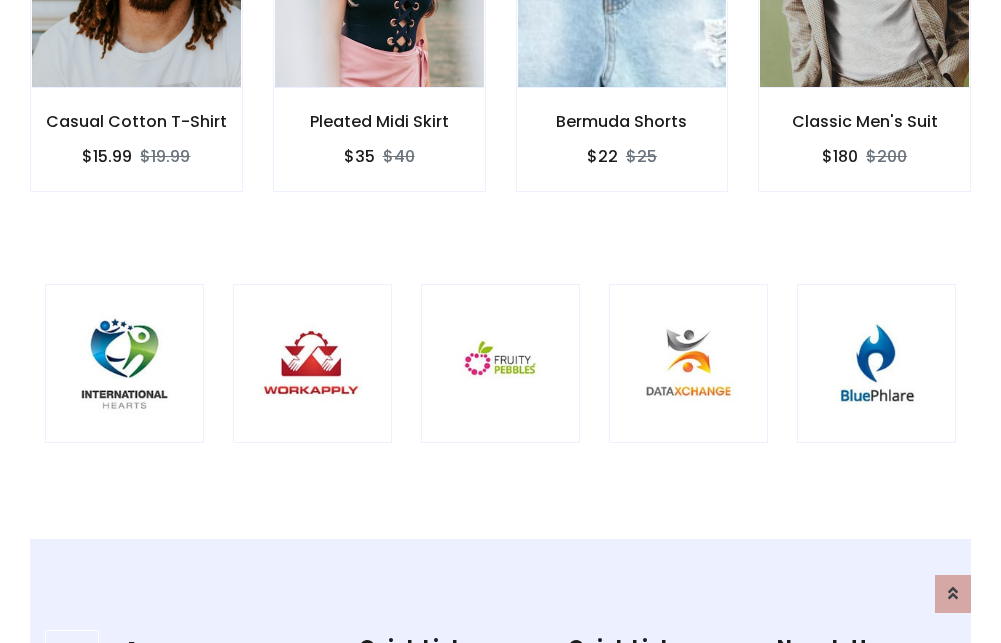 scroll, scrollTop: 0, scrollLeft: 0, axis: both 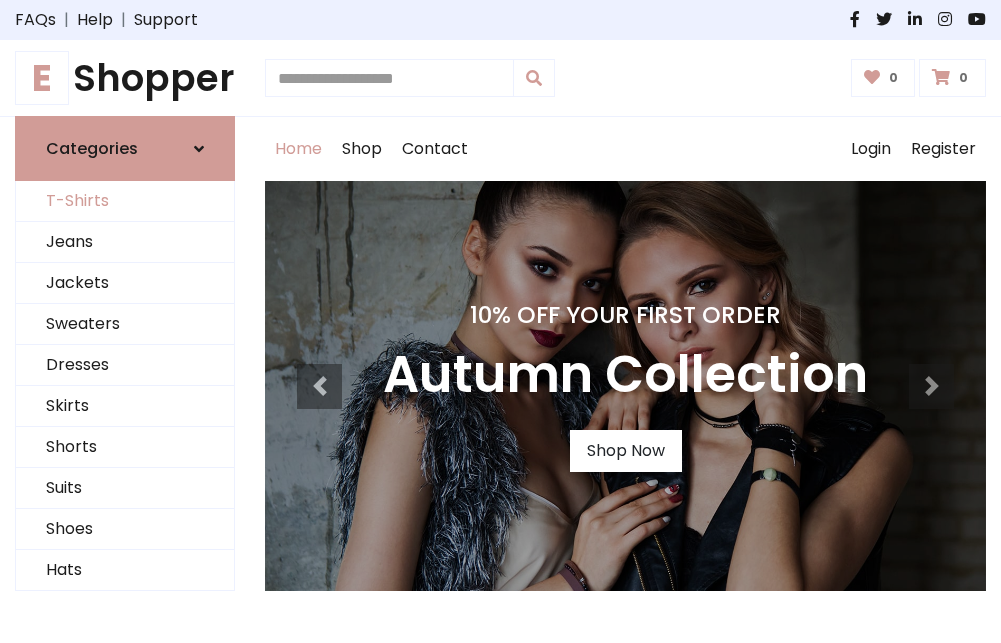 click on "T-Shirts" at bounding box center [125, 201] 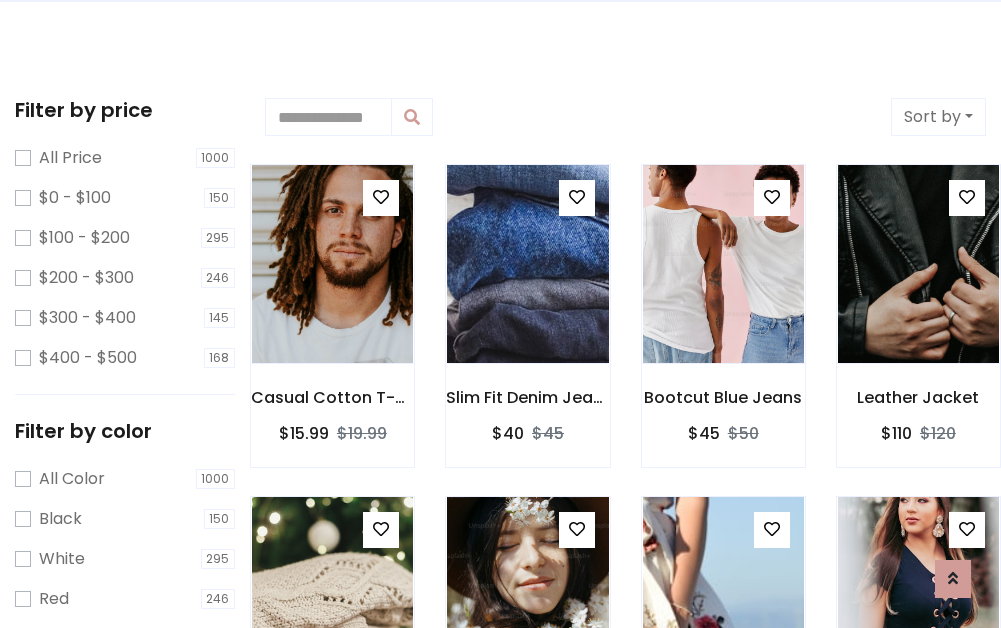 scroll, scrollTop: 0, scrollLeft: 0, axis: both 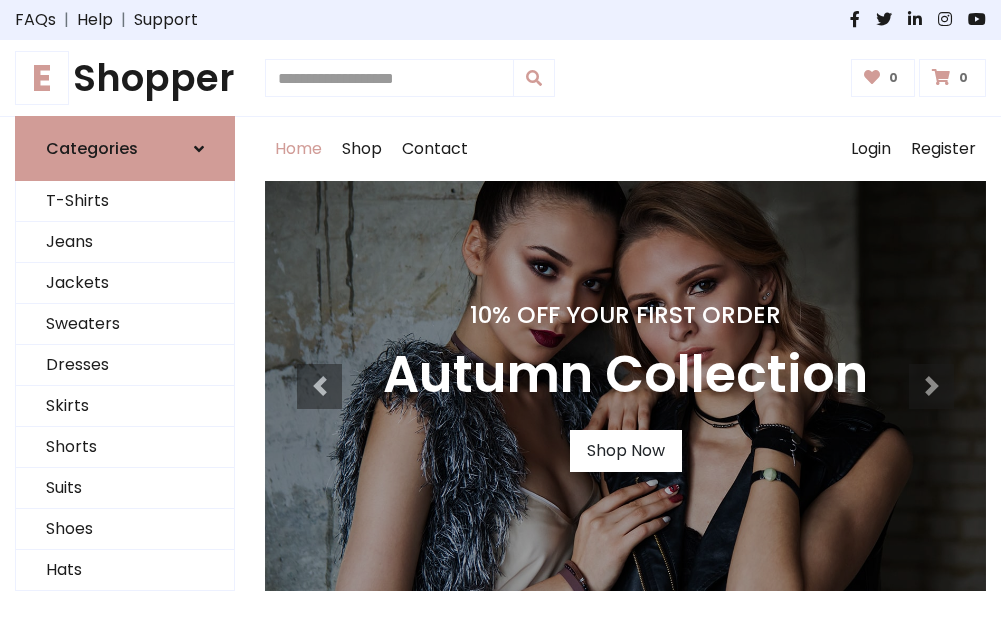 click on "E Shopper" at bounding box center [125, 78] 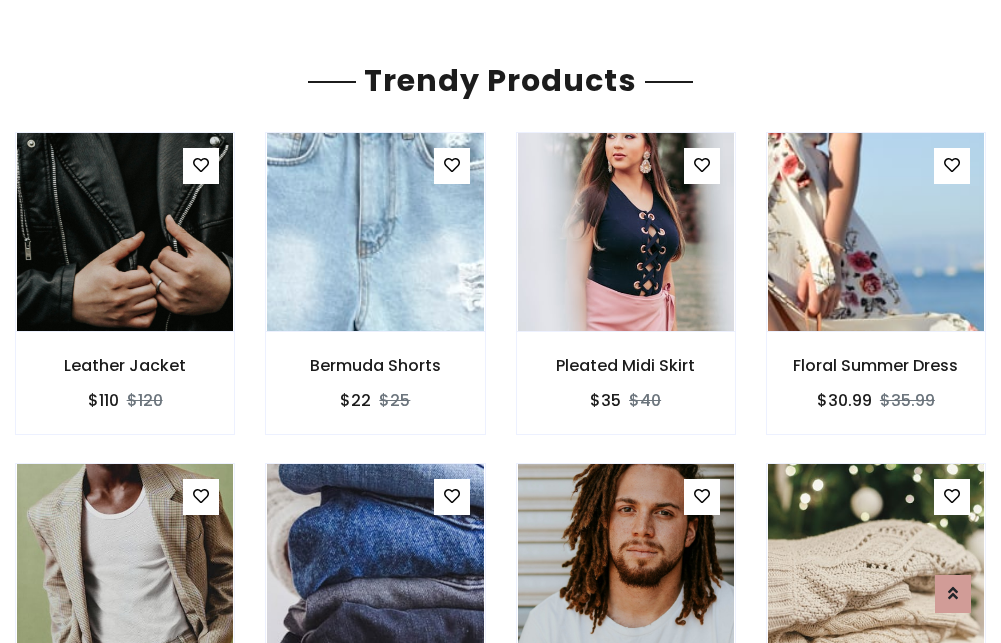 scroll, scrollTop: 118, scrollLeft: 0, axis: vertical 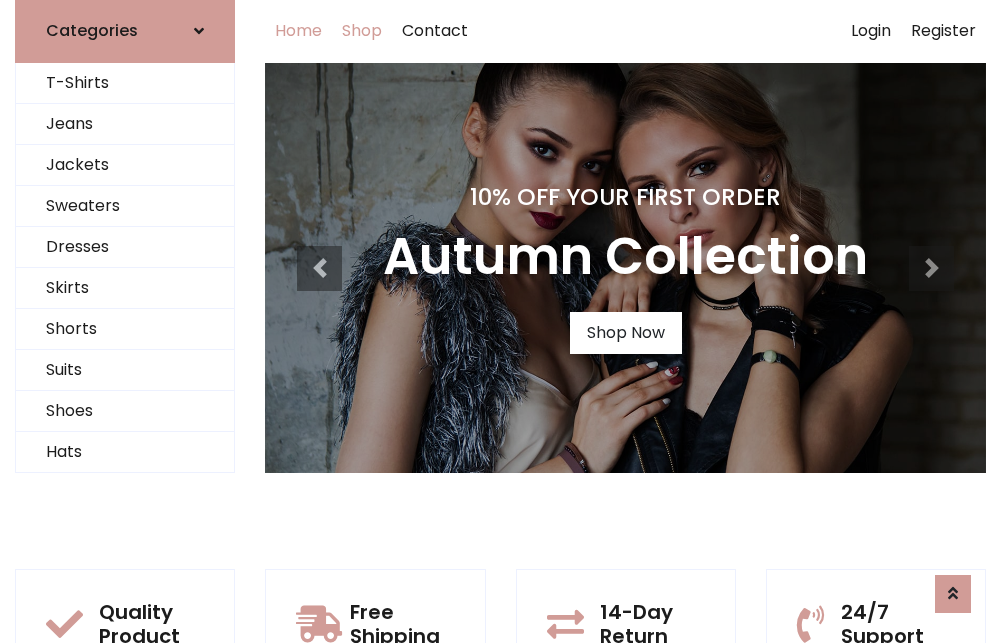 click on "Shop" at bounding box center [362, 31] 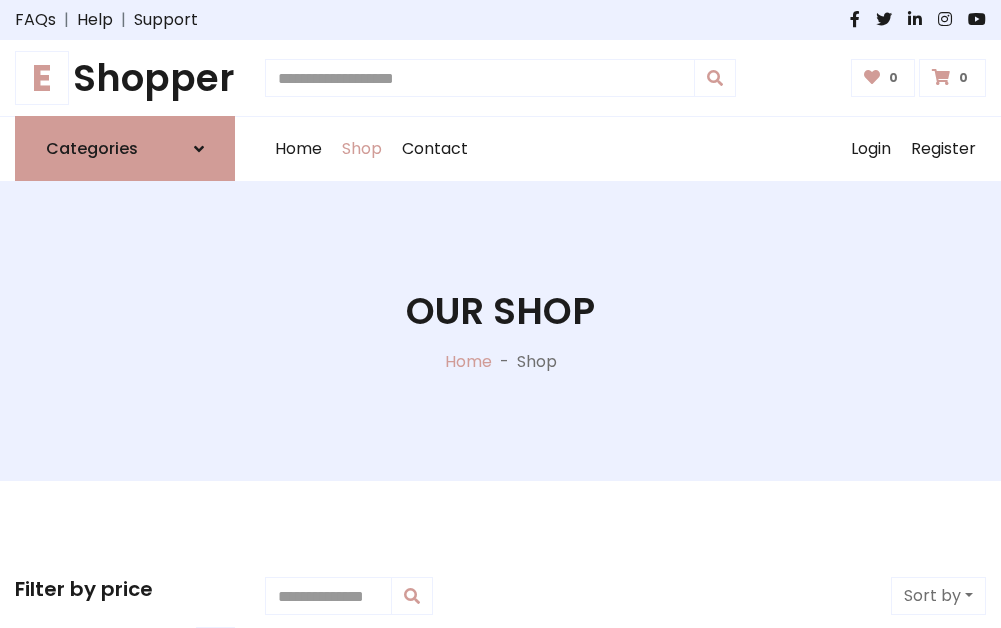 scroll, scrollTop: 0, scrollLeft: 0, axis: both 